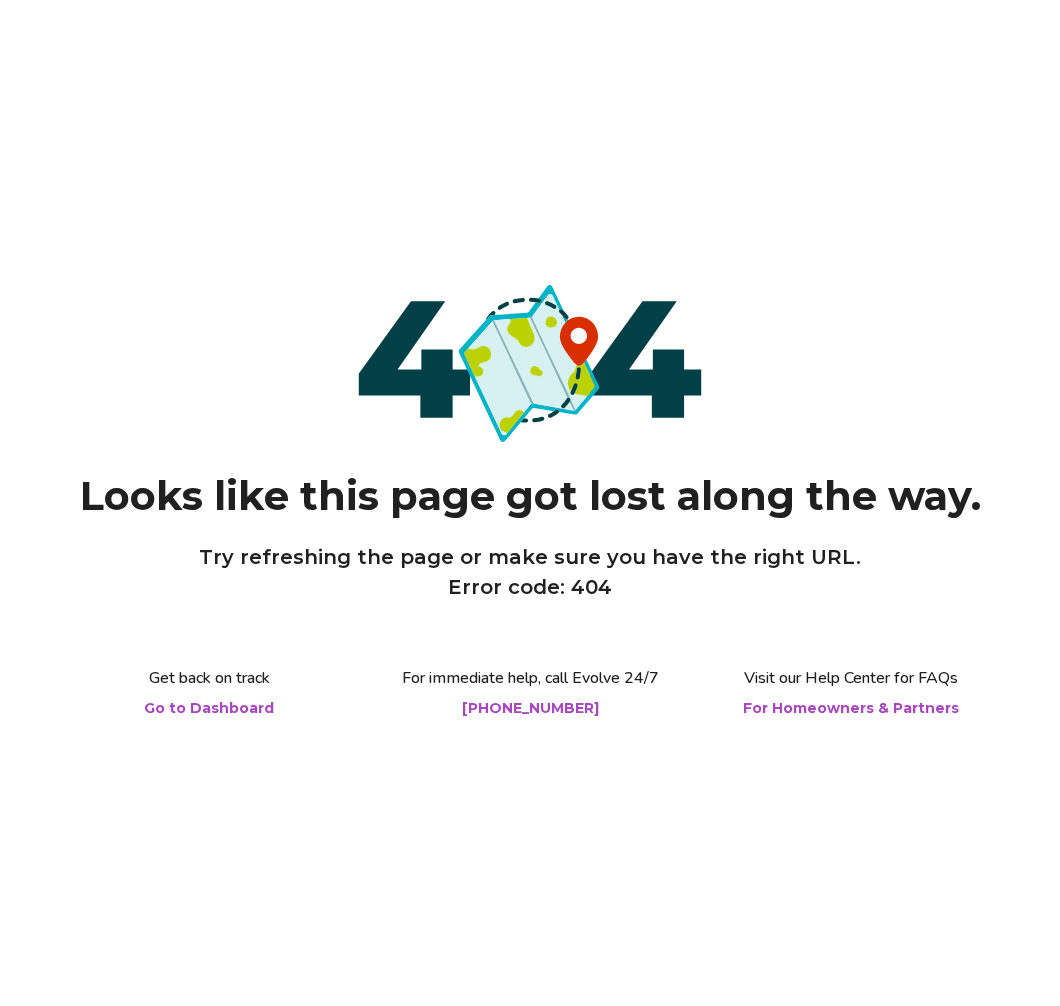 scroll, scrollTop: 0, scrollLeft: 0, axis: both 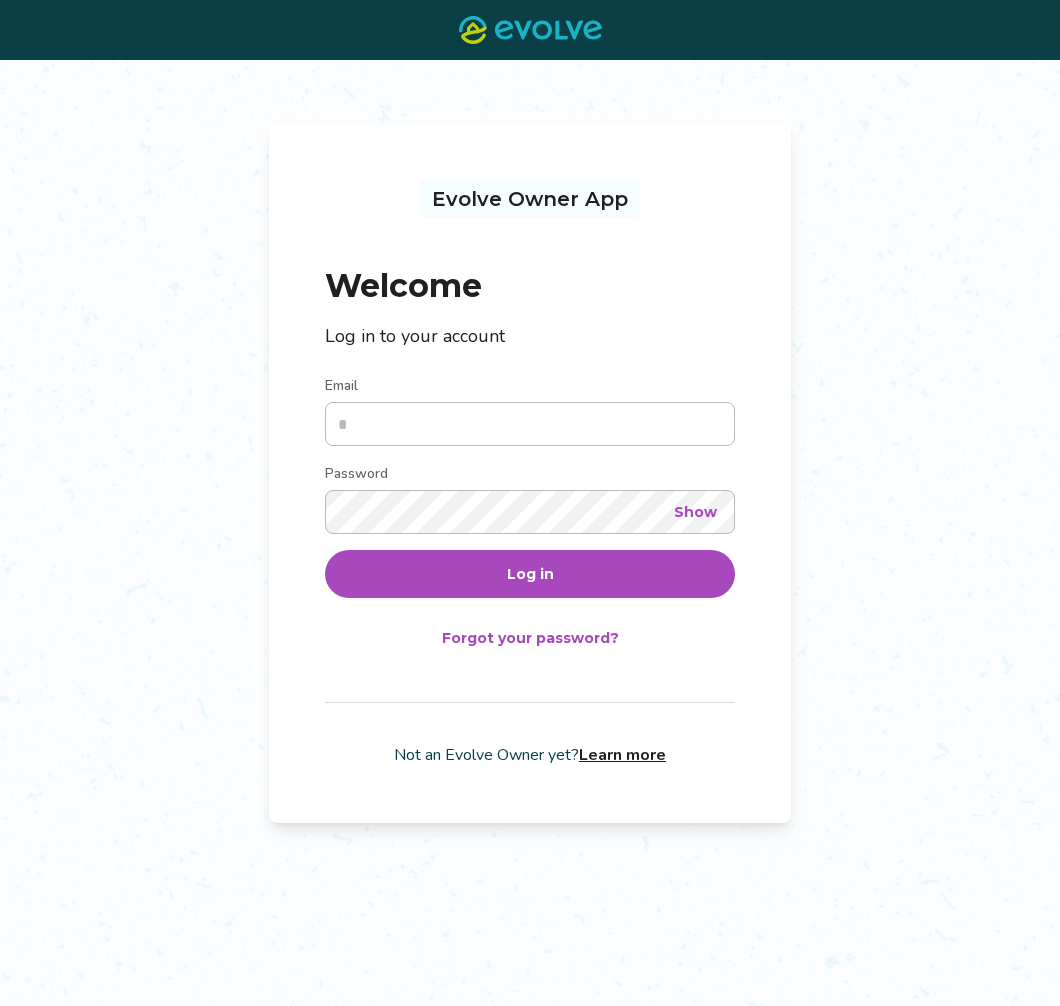 type on "**********" 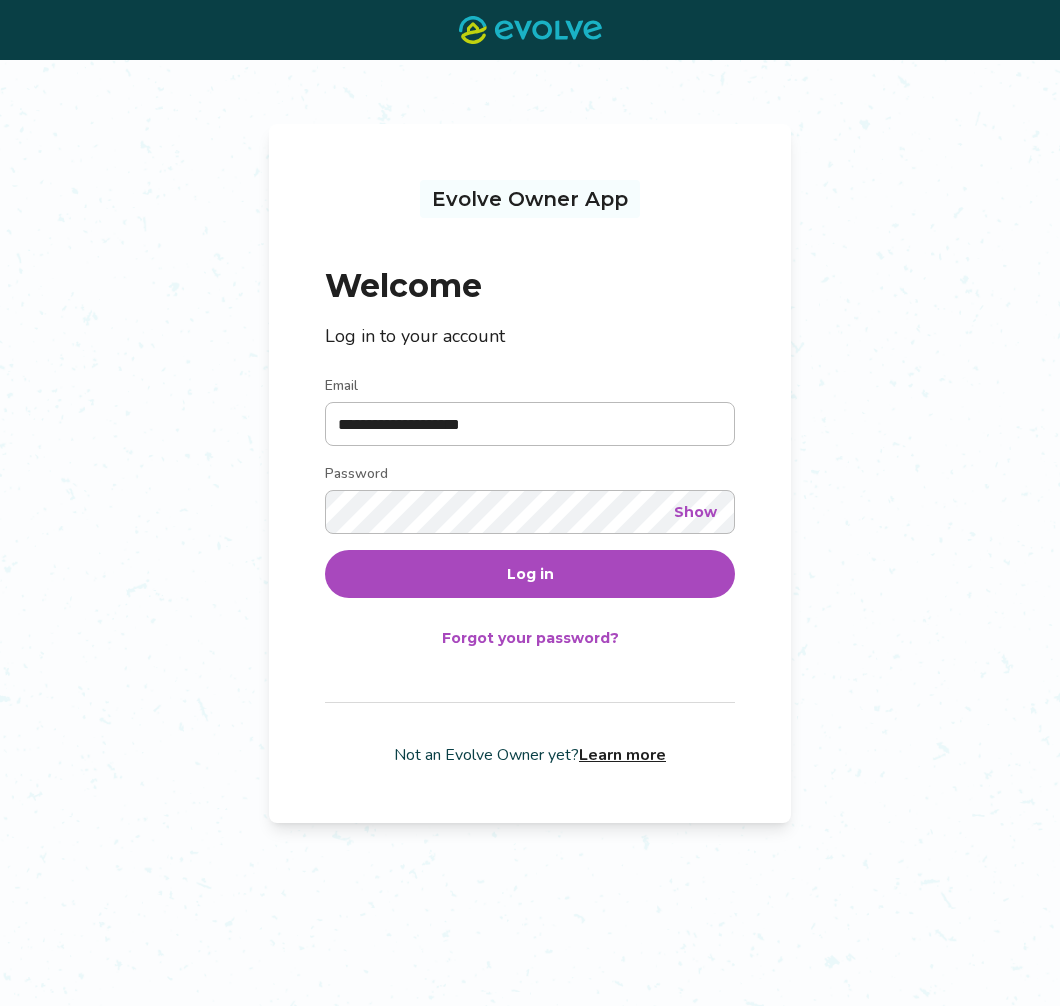 click on "Log in" at bounding box center [530, 574] 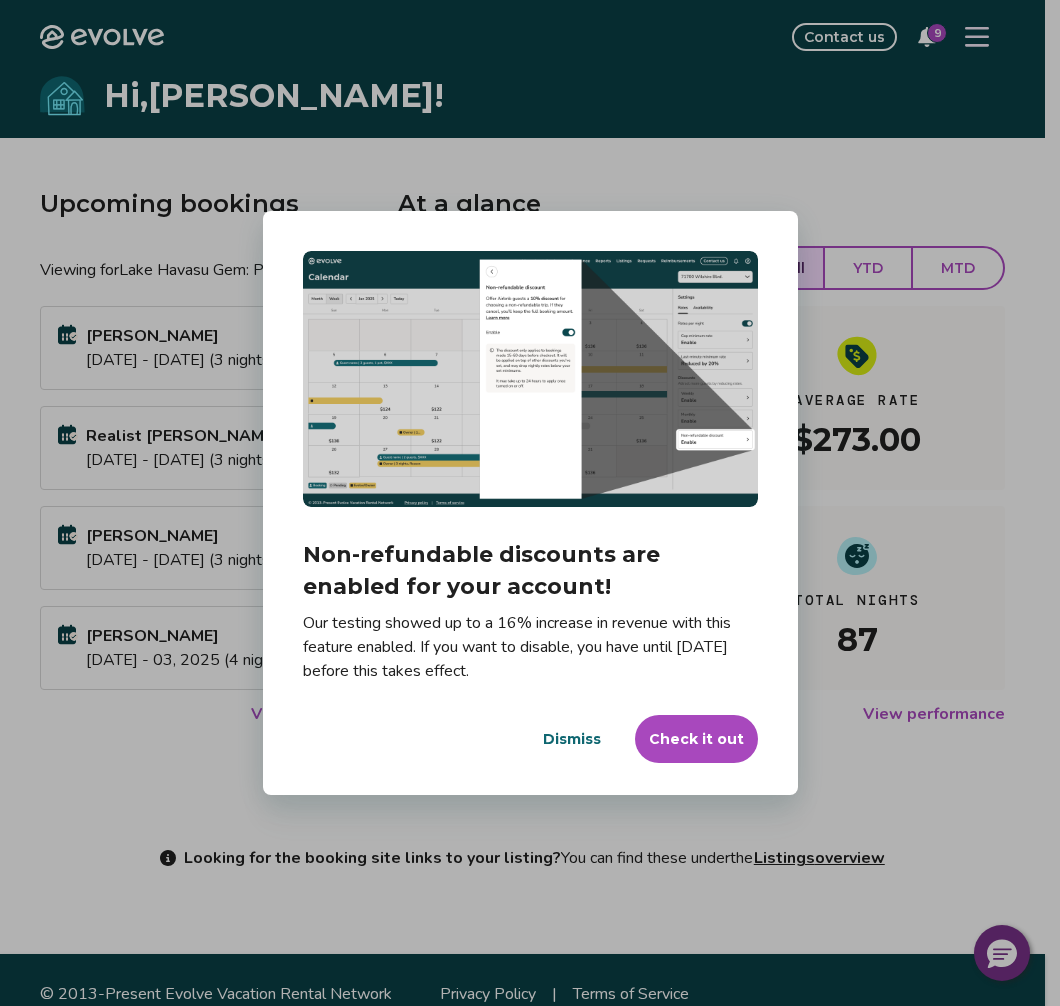 click on "Check it out" at bounding box center (696, 739) 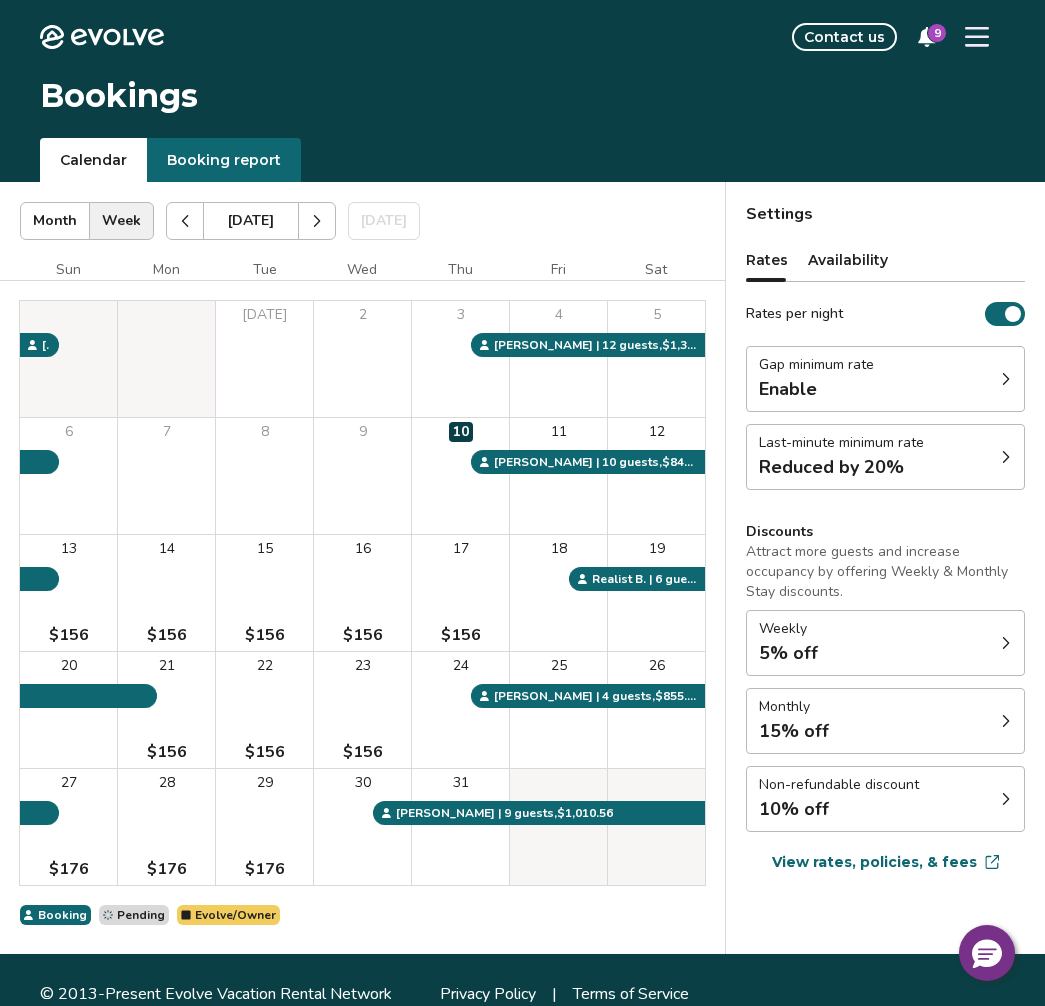 click on "Gap minimum rate Enable" at bounding box center (885, 379) 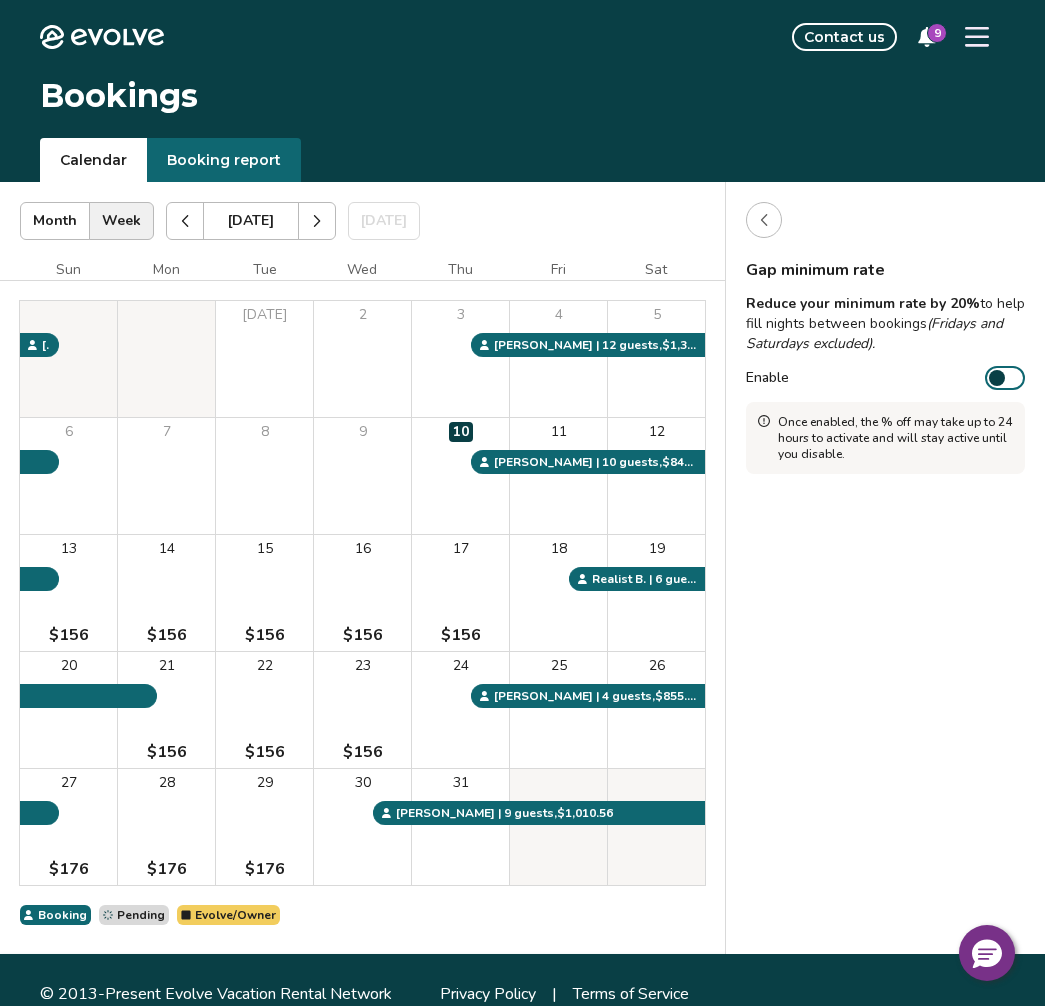 click on "Enable" at bounding box center (1005, 378) 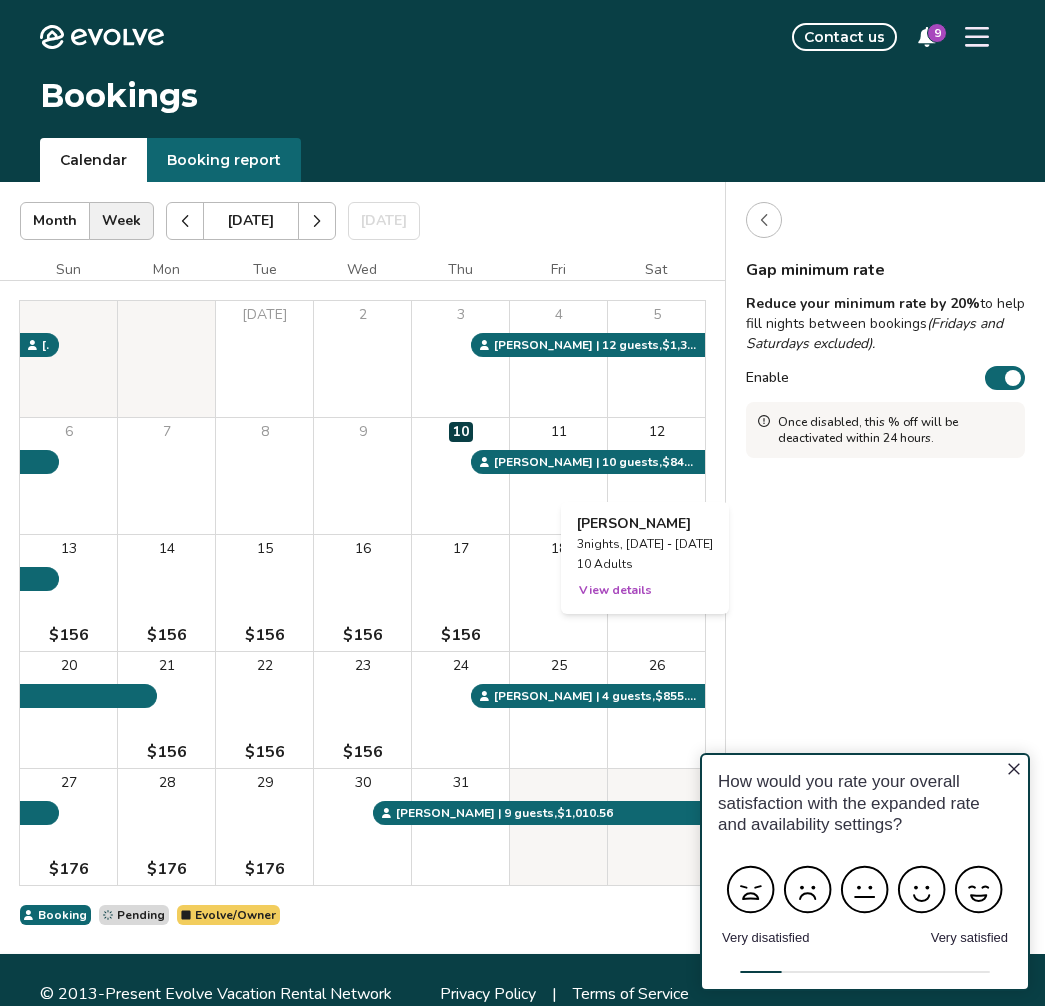 scroll, scrollTop: 0, scrollLeft: 0, axis: both 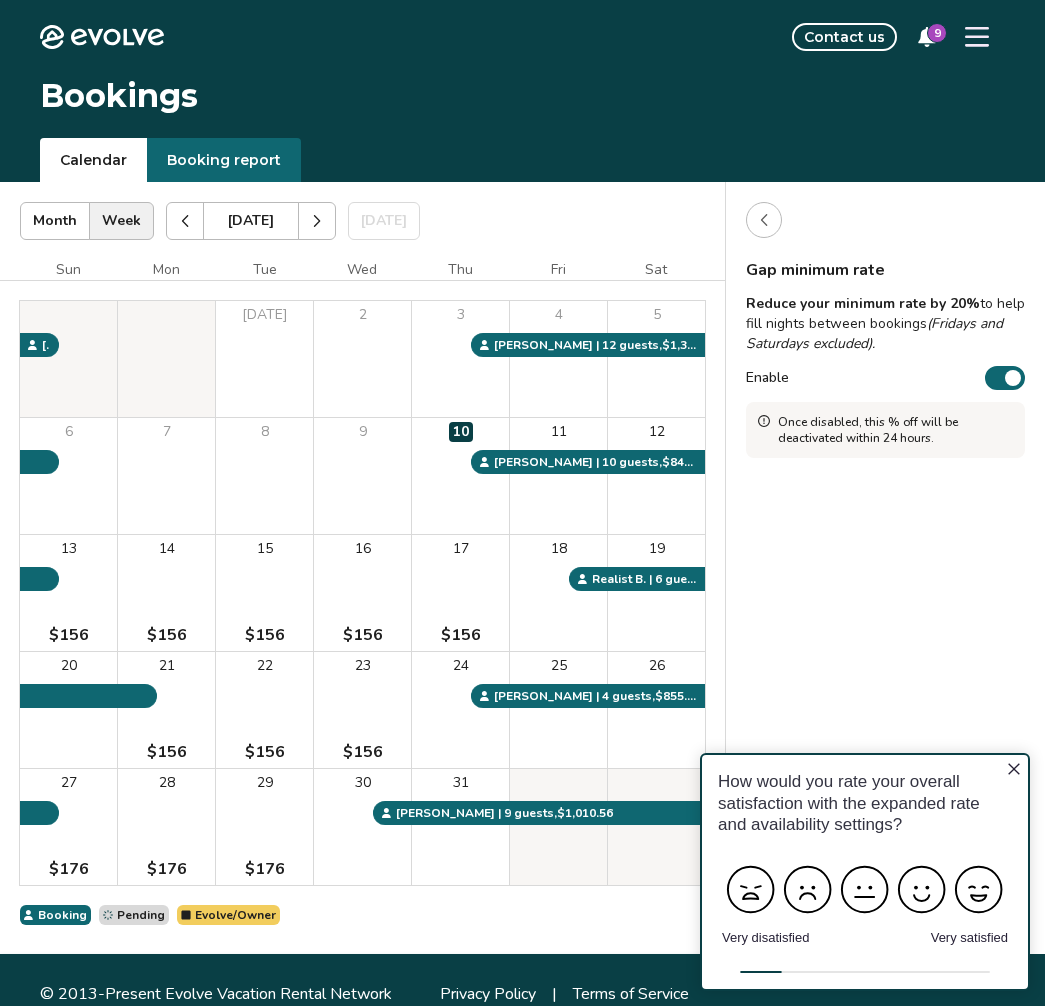 click on "[DATE]  | Views Month Week [DATE] [DATE] Settings [GEOGRAPHIC_DATA] Gem: Pool, Spa [DATE] Sun Mon Tue Wed Thu Fri [DATE] 2 3 4 5 6 7 8 9 10 11 12 13 $156 14 $156 15 $156 16 $156 17 $156 18 19 20 21 $156 22 $156 23 $156 24 25 26 27 $176 28 $176 29 $176 30 31 [PERSON_NAME] | 12 guests ,  $1,322.59 Realist B. | 6 guests ,  $945.45 [PERSON_NAME] | 9 guests ,  $1,010.56 [PERSON_NAME] | 10 guests ,  $776.97 [PERSON_NAME] | 10 guests ,  $845.06 [PERSON_NAME] | 4 guests ,  $855.54 Booking Pending Evolve/Owner" at bounding box center [362, 568] 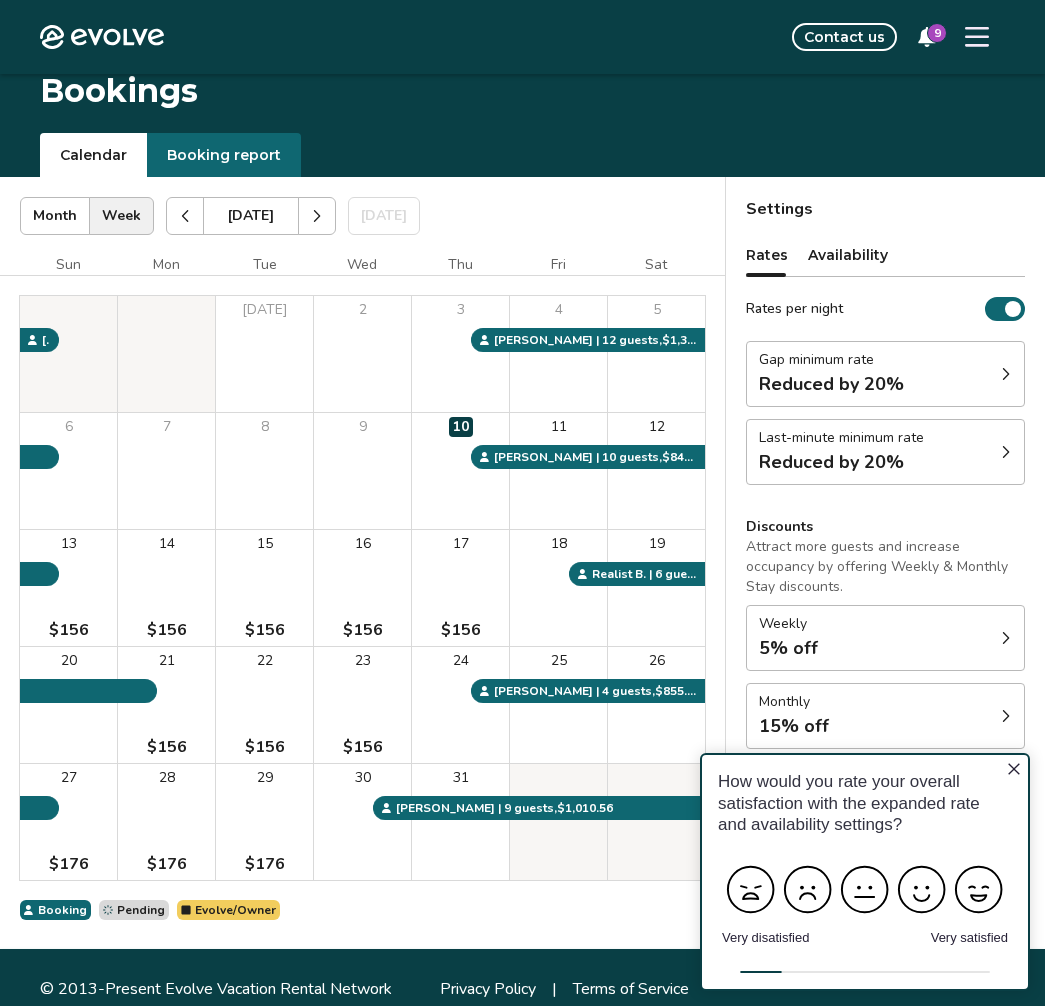 scroll, scrollTop: 28, scrollLeft: 0, axis: vertical 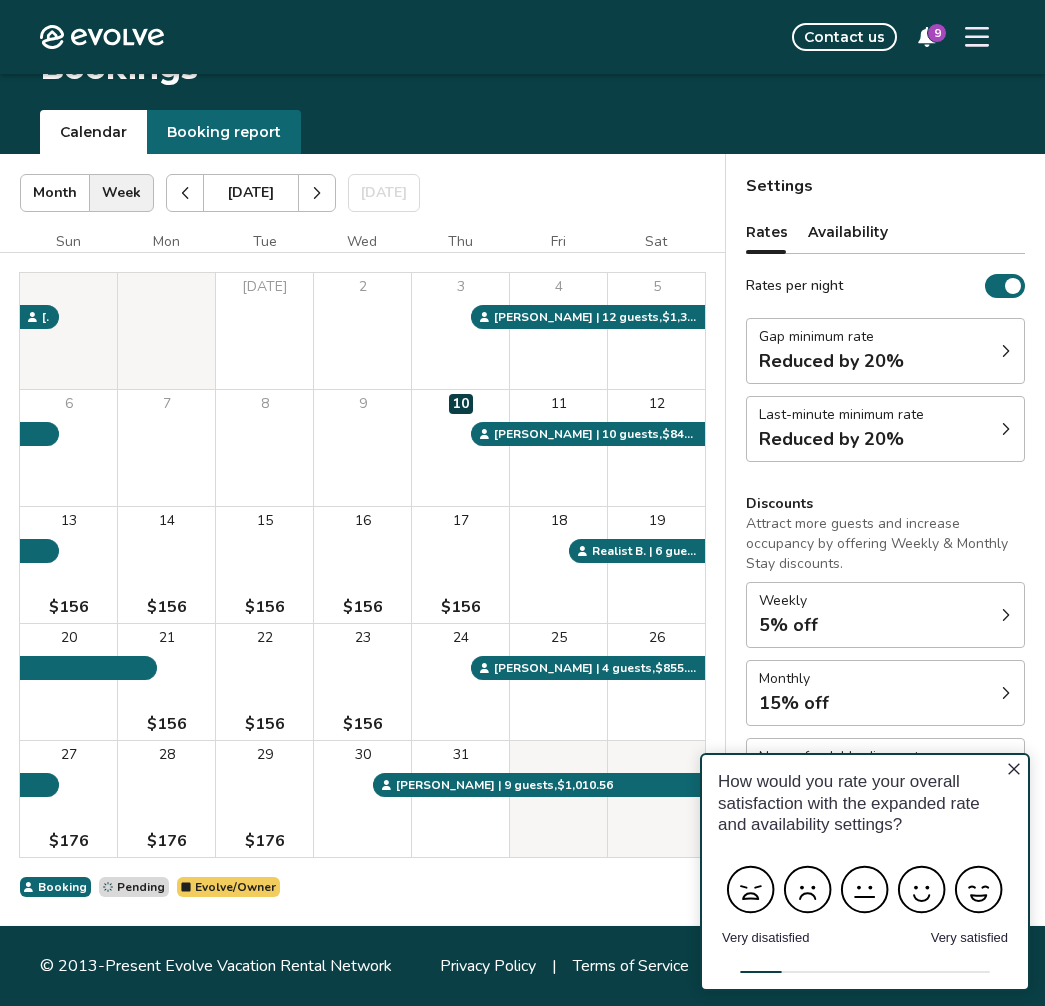 click 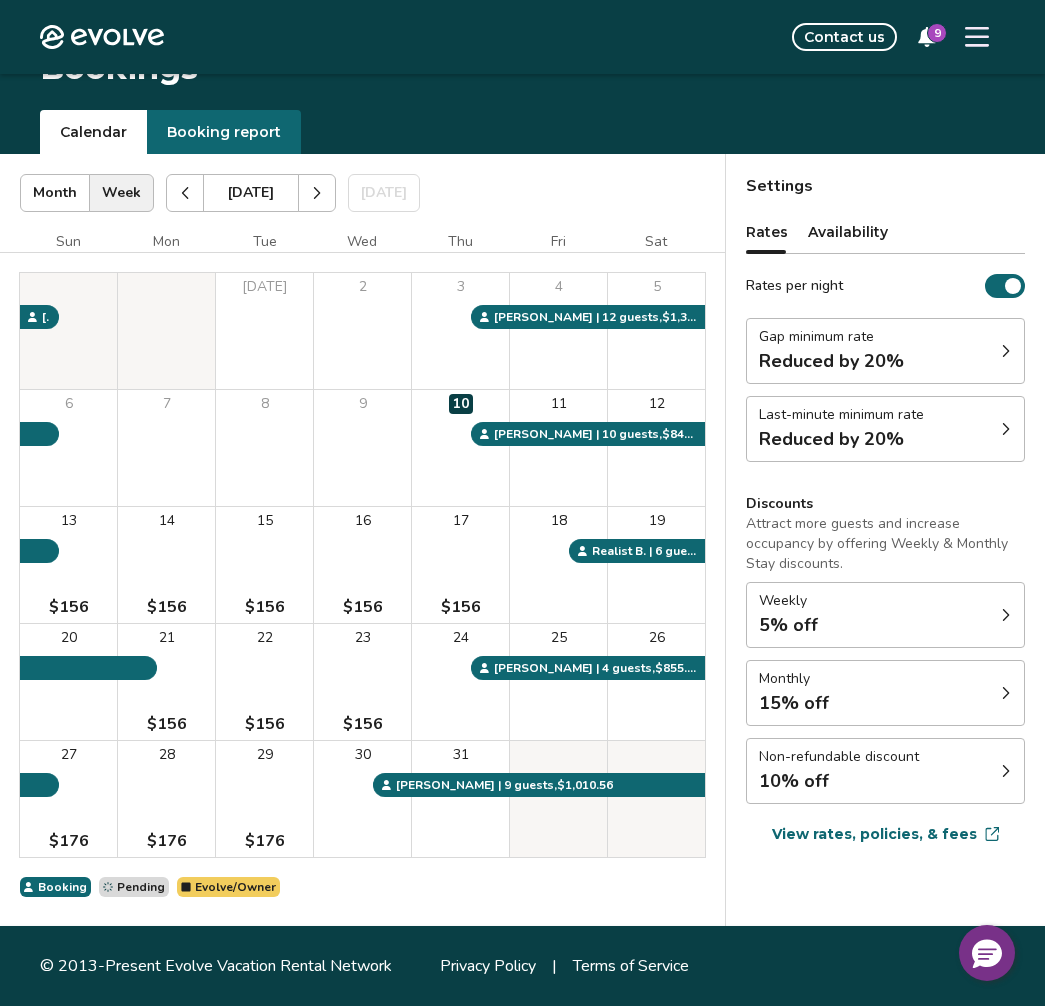 click on "Non-refundable discount 10% off" at bounding box center (885, 771) 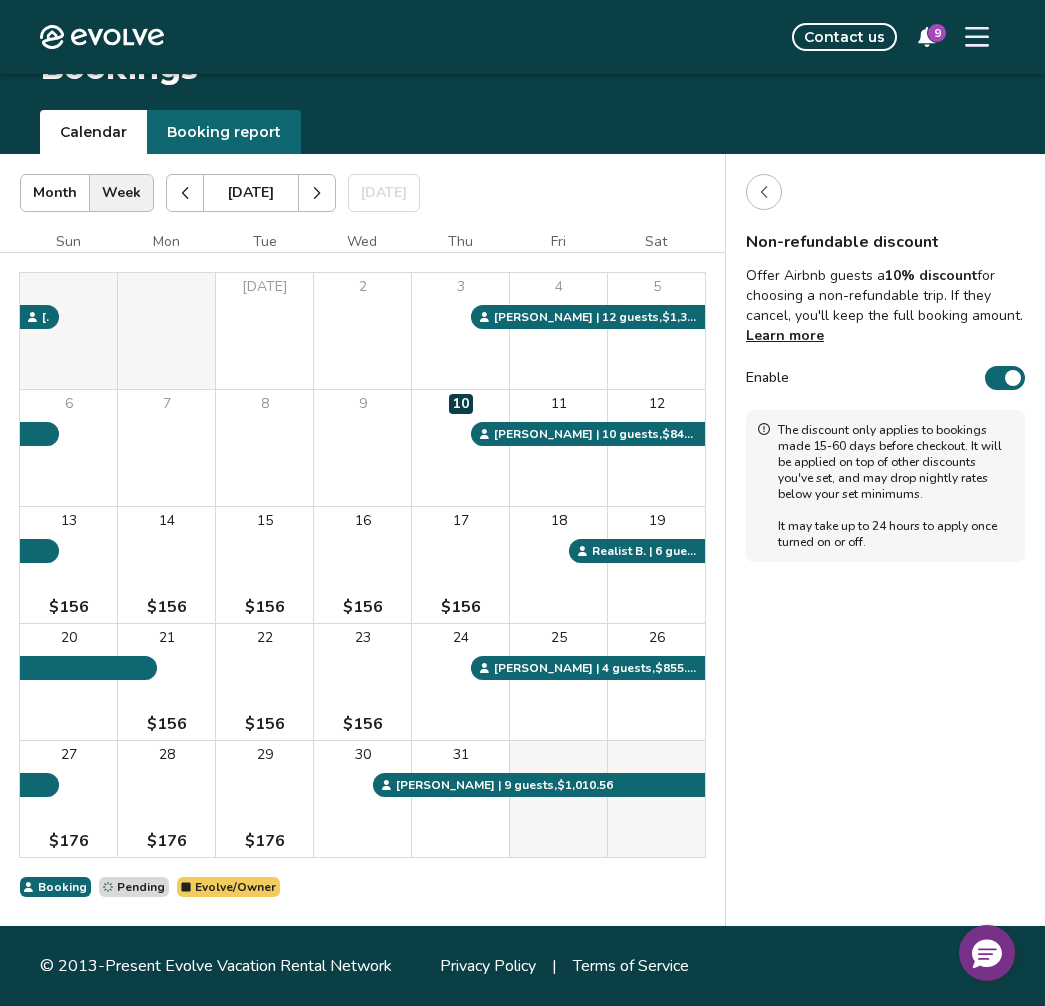click at bounding box center [885, 192] 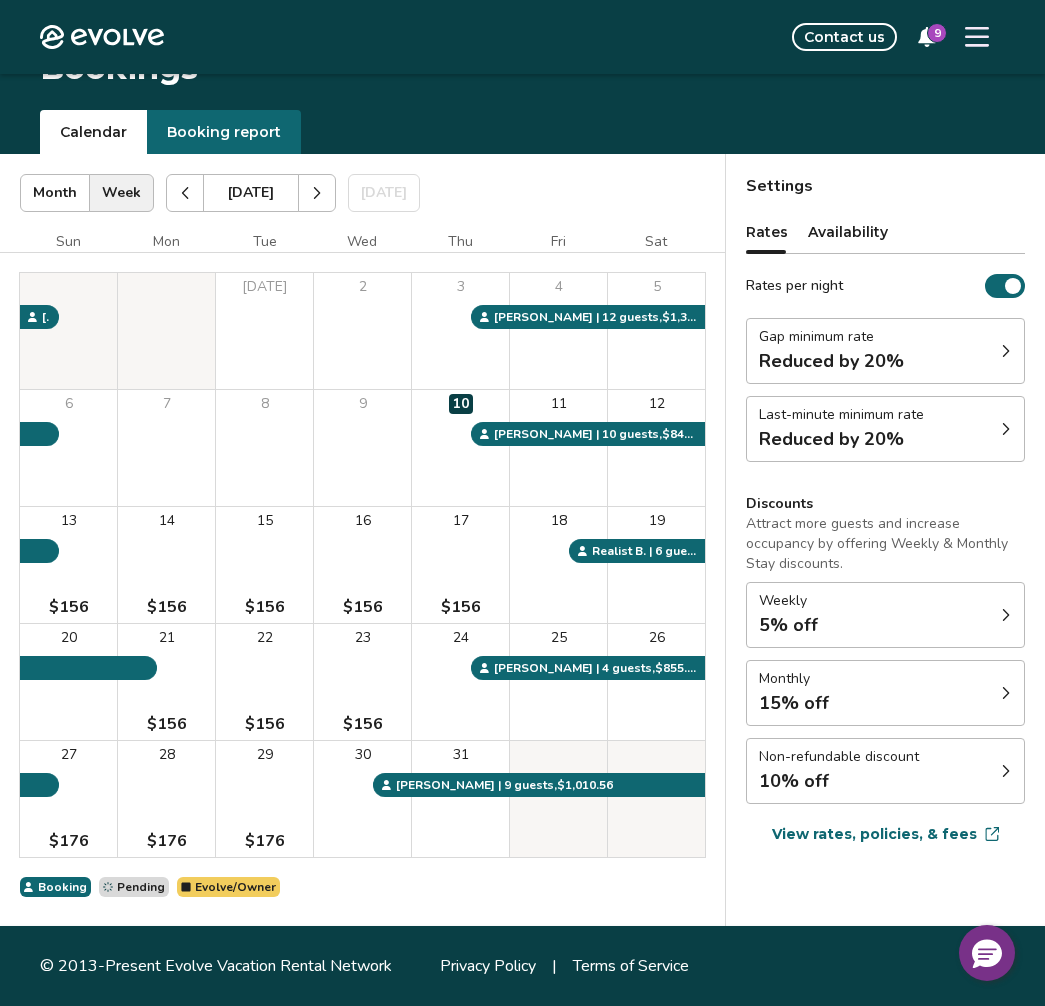 click on "10% off" at bounding box center (839, 781) 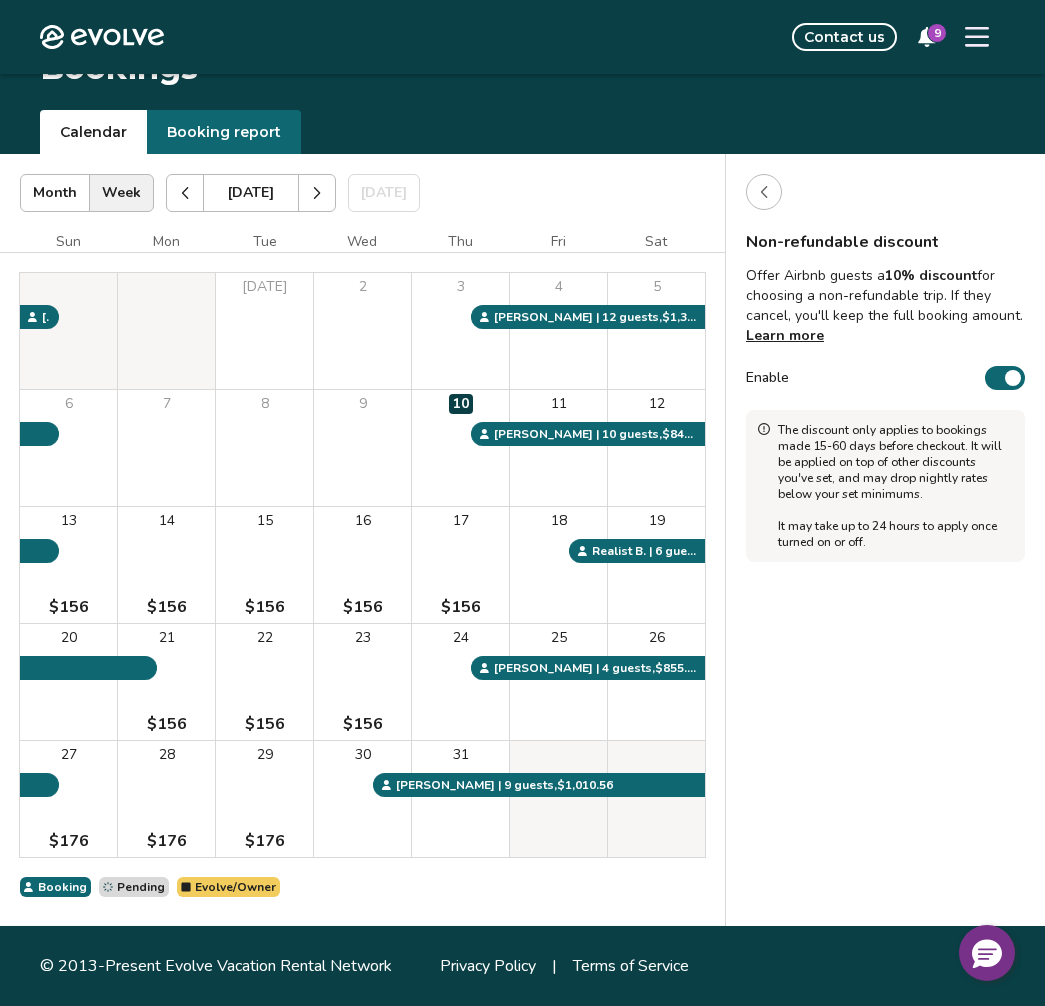 click at bounding box center [1013, 378] 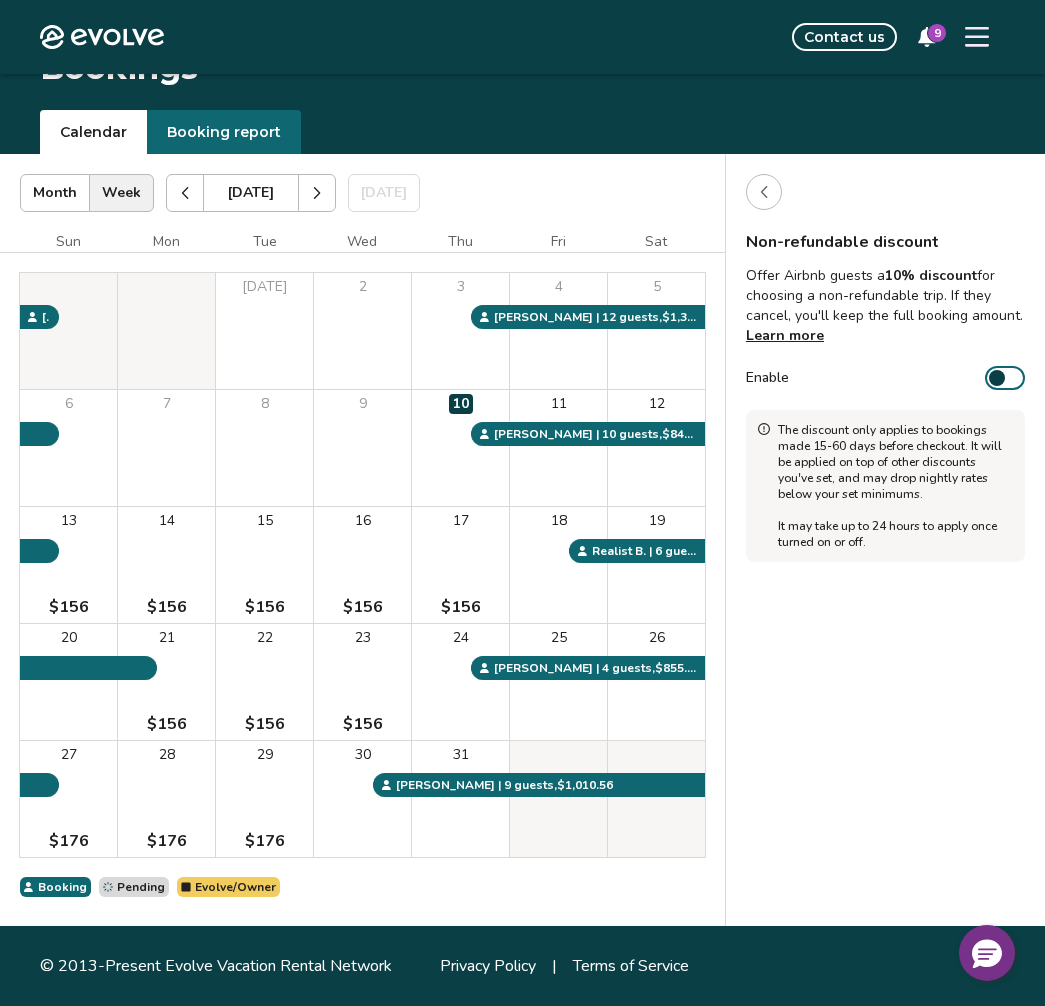 click at bounding box center [764, 192] 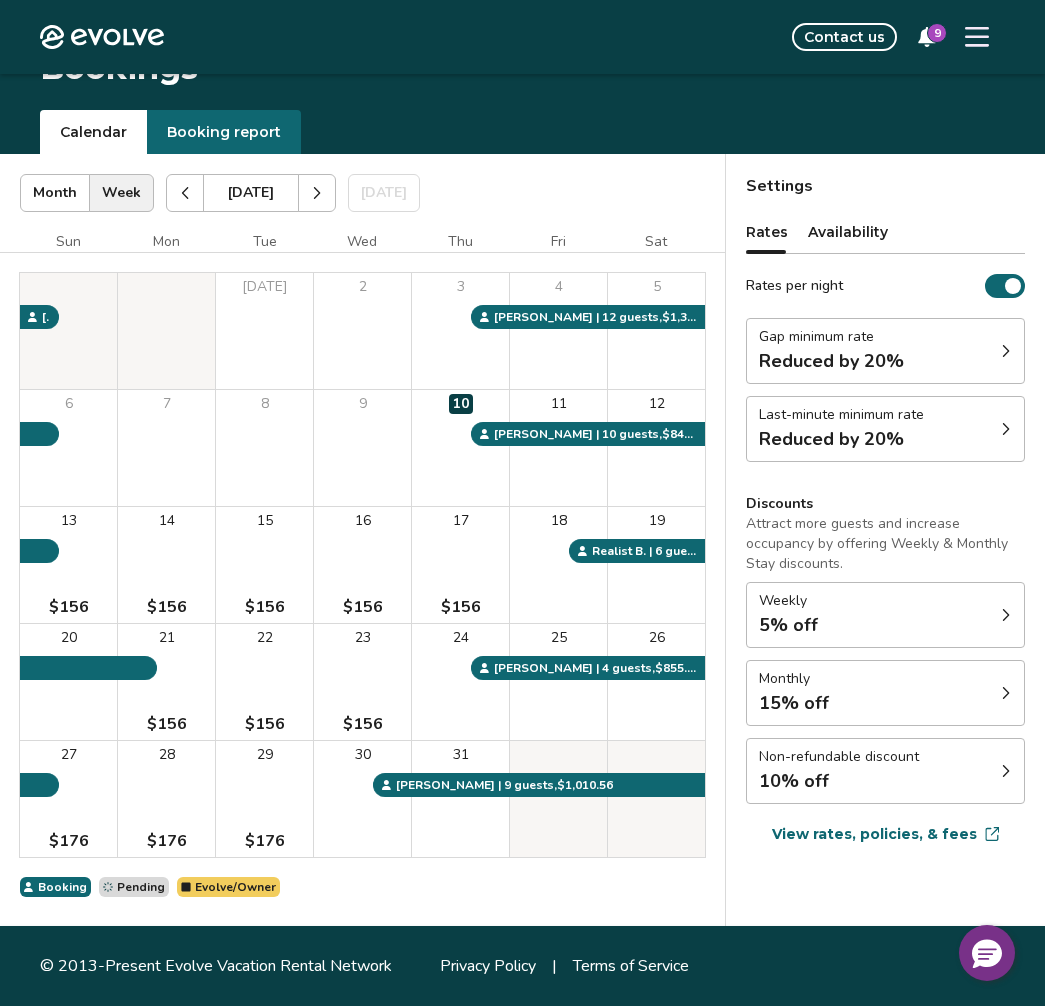 click on "View rates, policies, & fees" at bounding box center (874, 834) 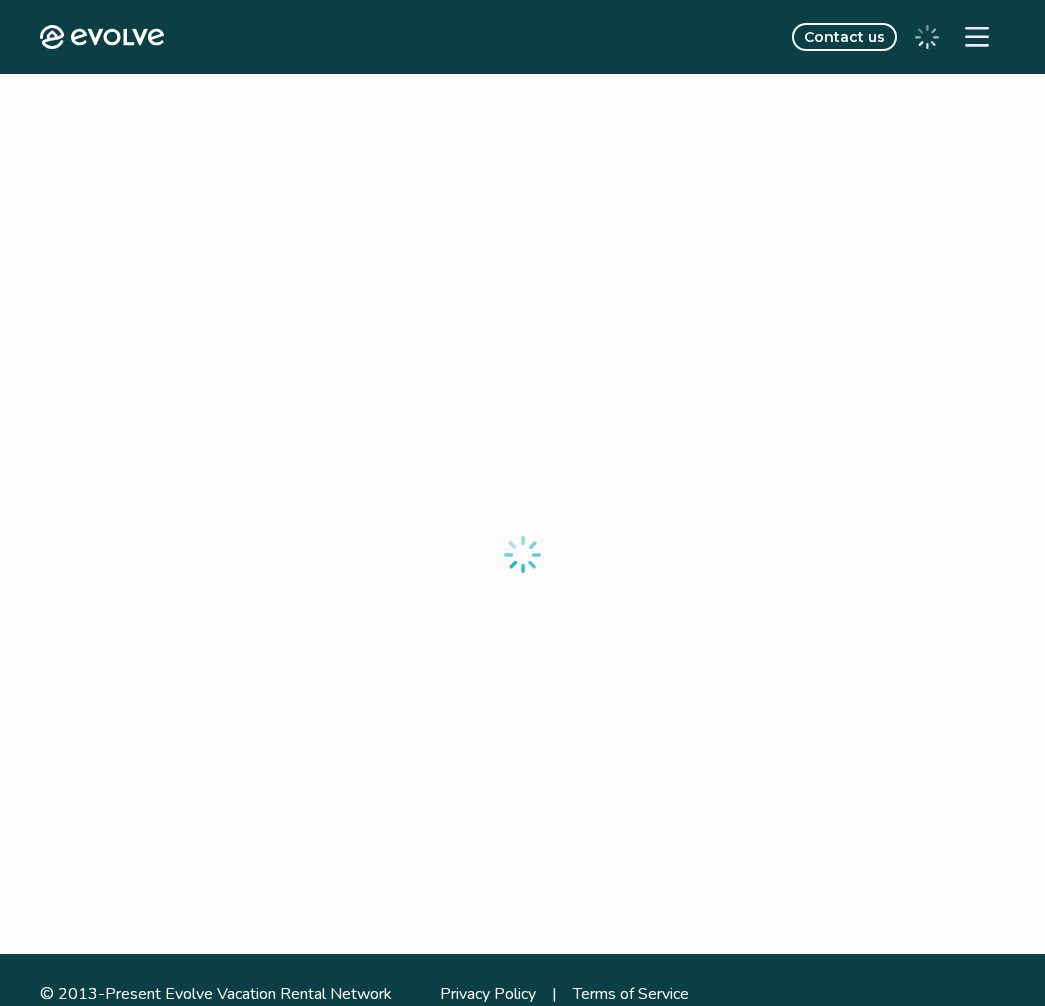 scroll, scrollTop: 0, scrollLeft: 0, axis: both 